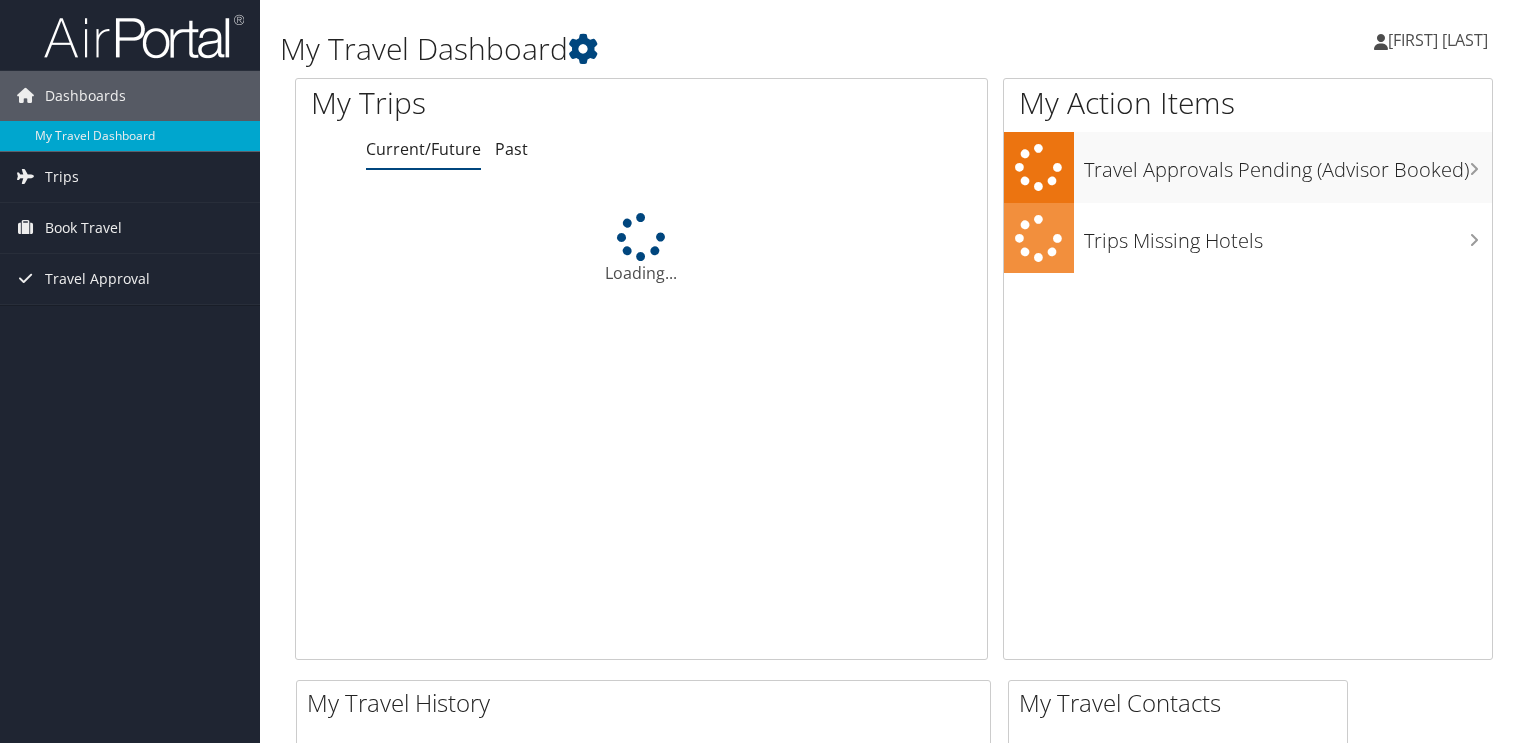 scroll, scrollTop: 0, scrollLeft: 0, axis: both 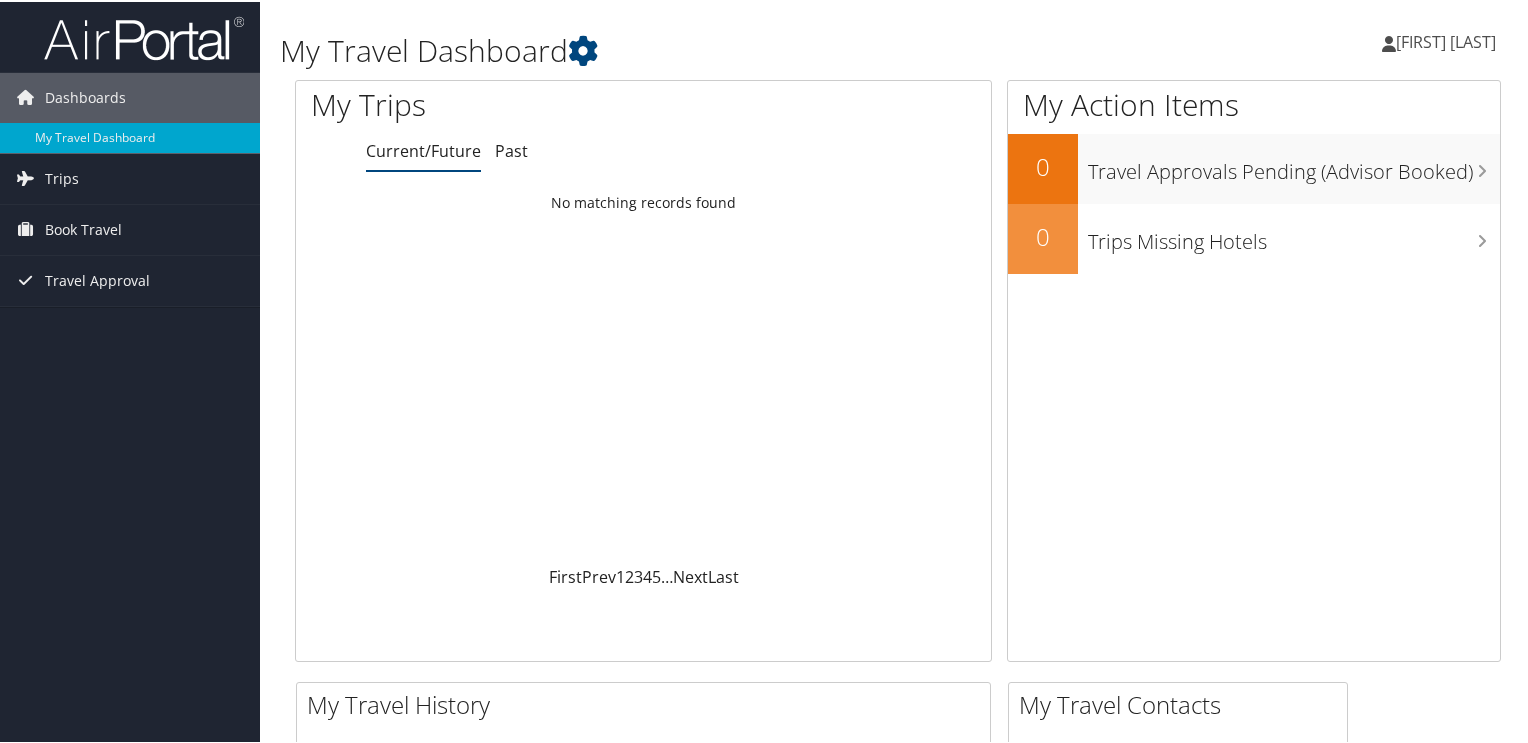 click on "[FIRST] [LAST]" at bounding box center (1446, 40) 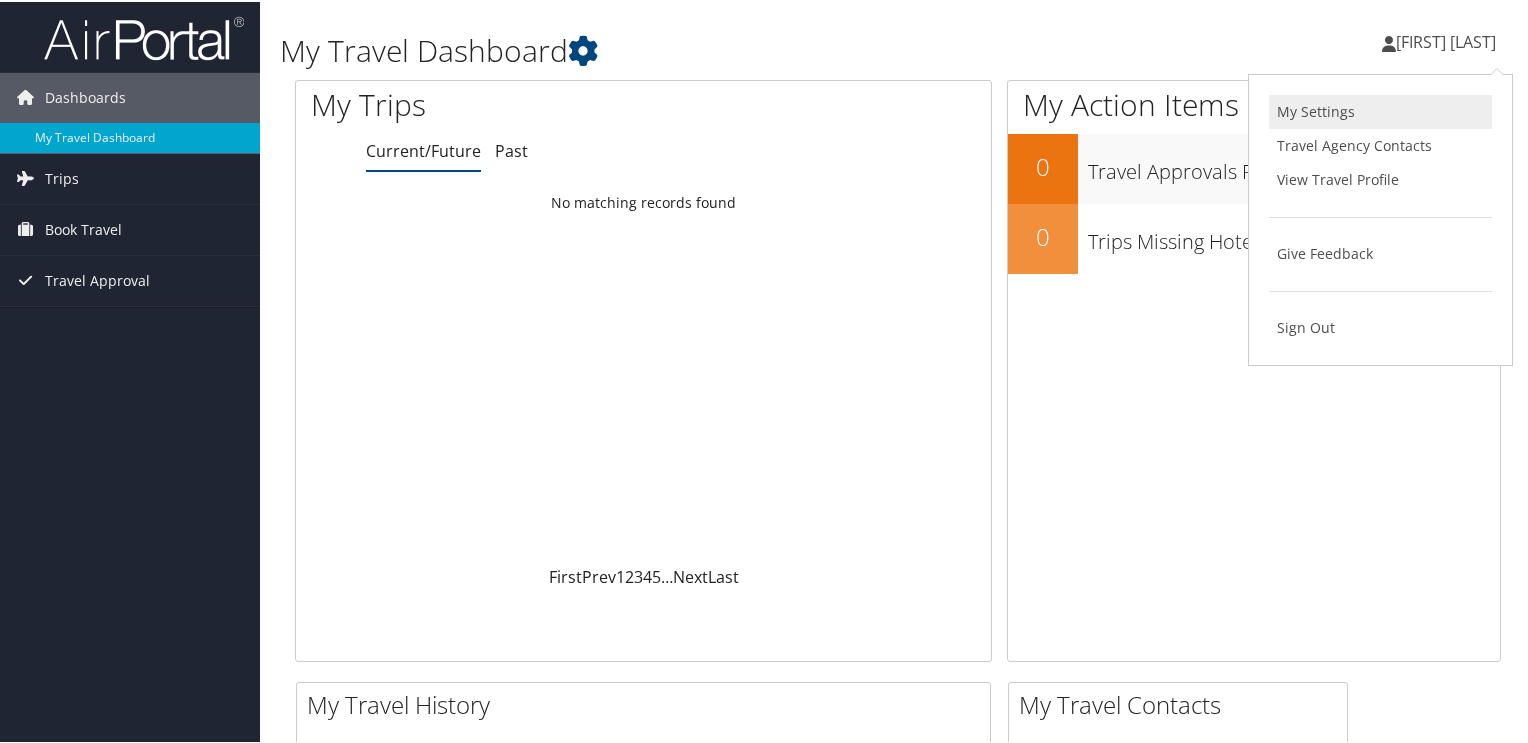 click on "My Settings" at bounding box center (1380, 110) 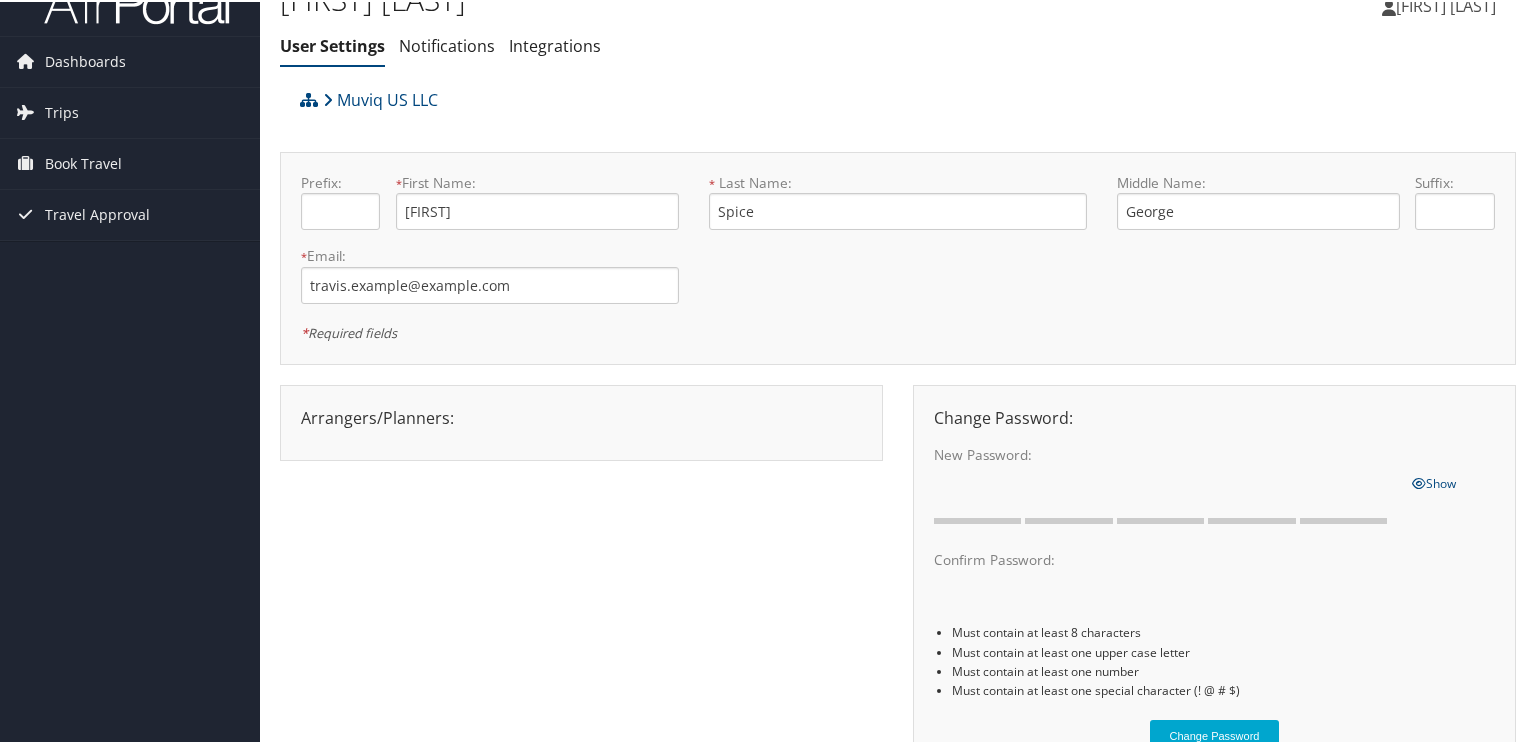 scroll, scrollTop: 0, scrollLeft: 0, axis: both 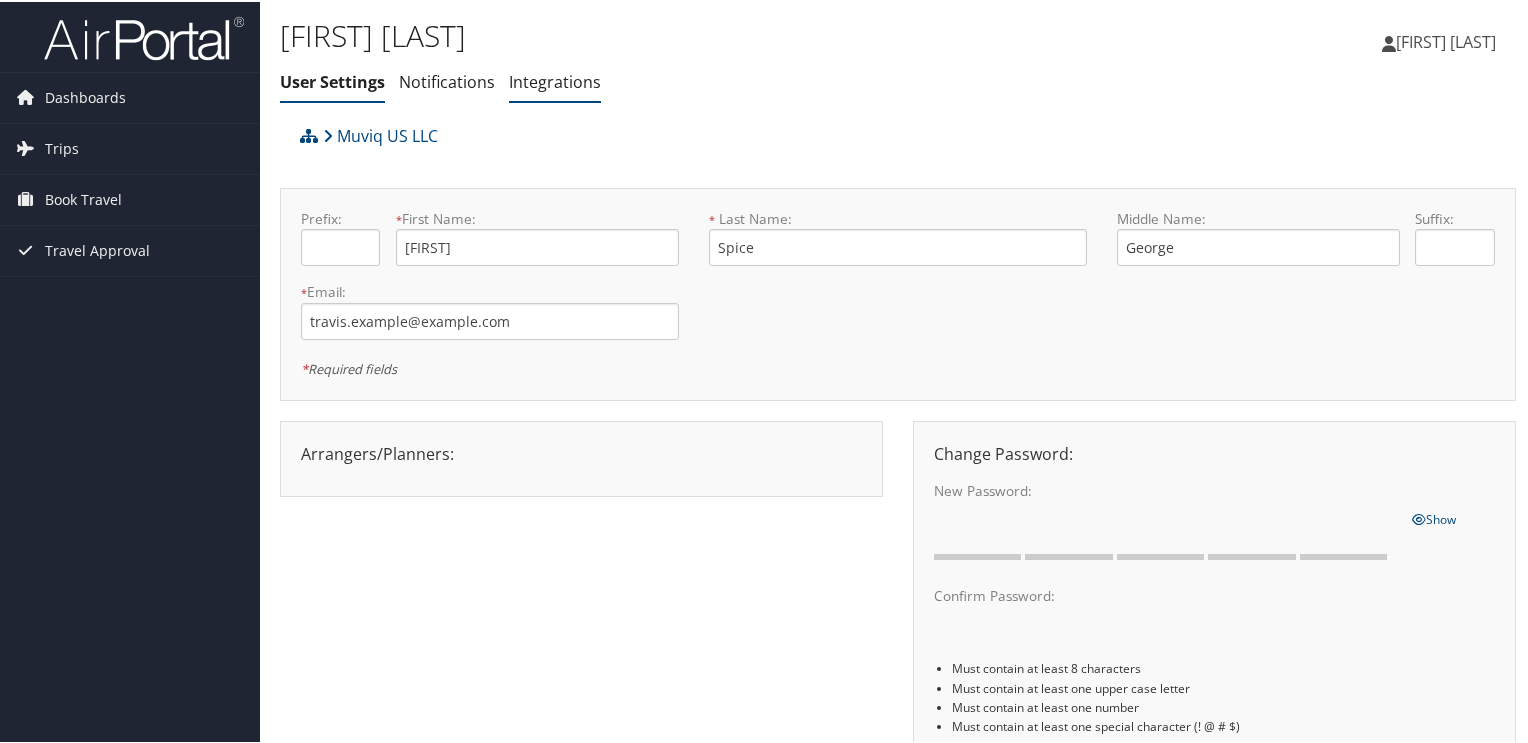 click on "Integrations" at bounding box center (555, 80) 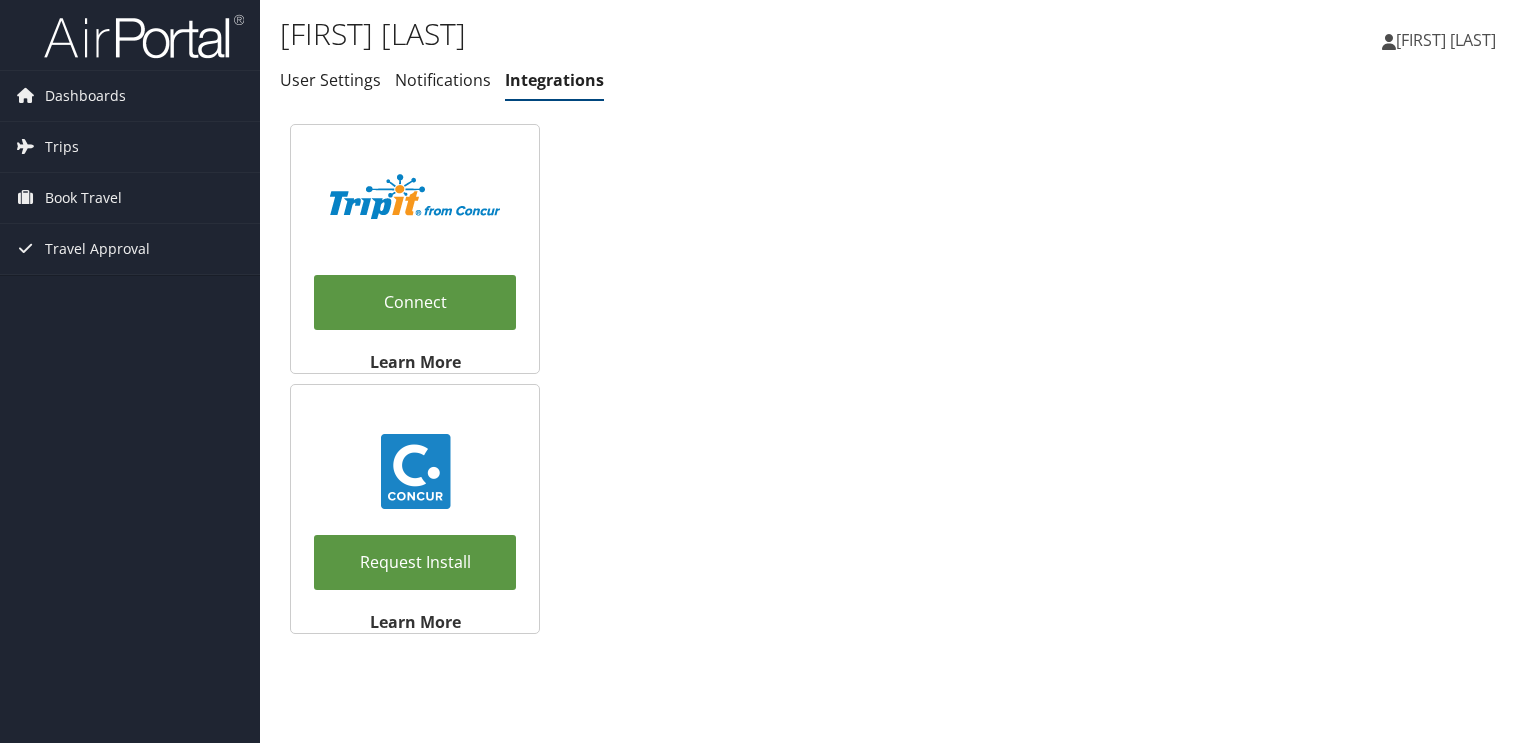 scroll, scrollTop: 0, scrollLeft: 0, axis: both 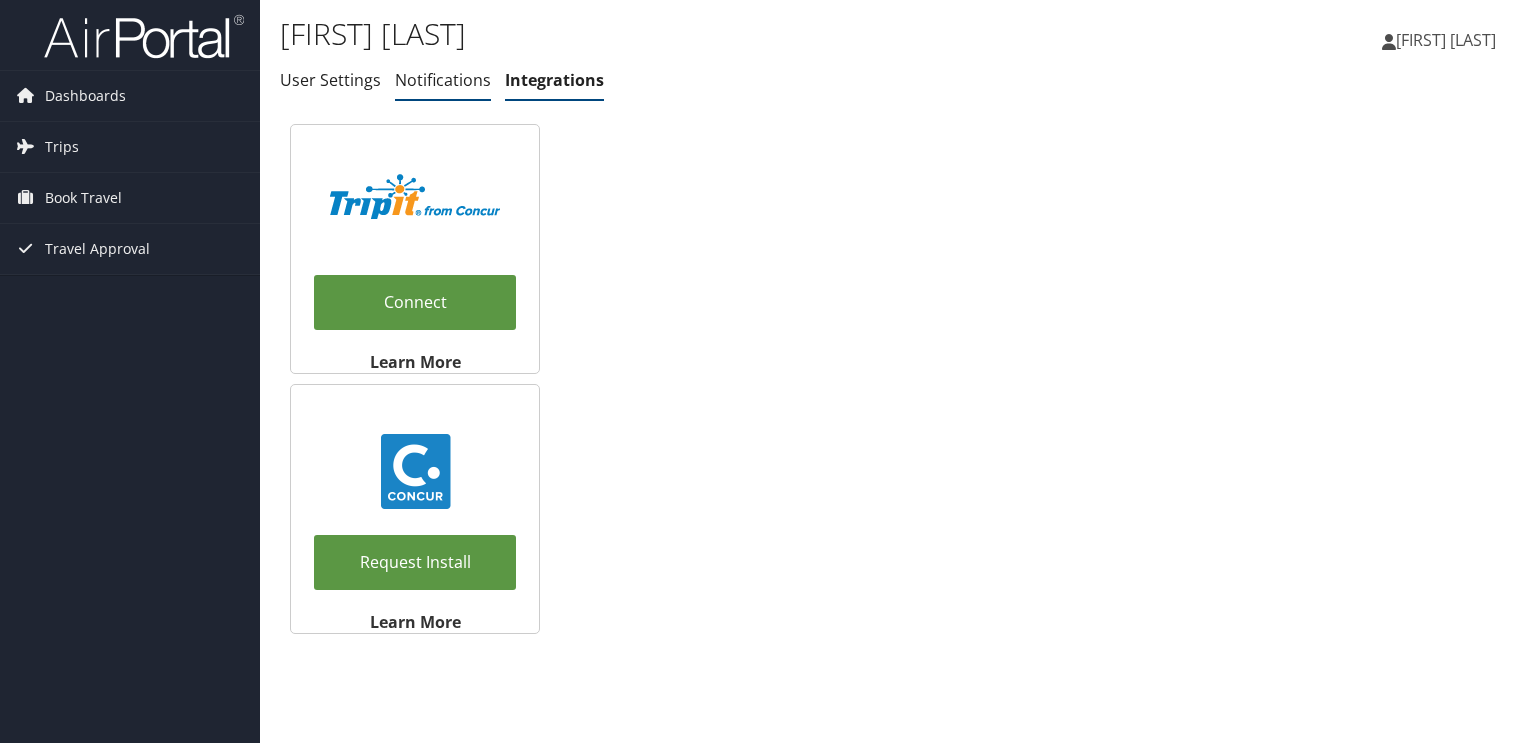 click on "Notifications" at bounding box center [443, 80] 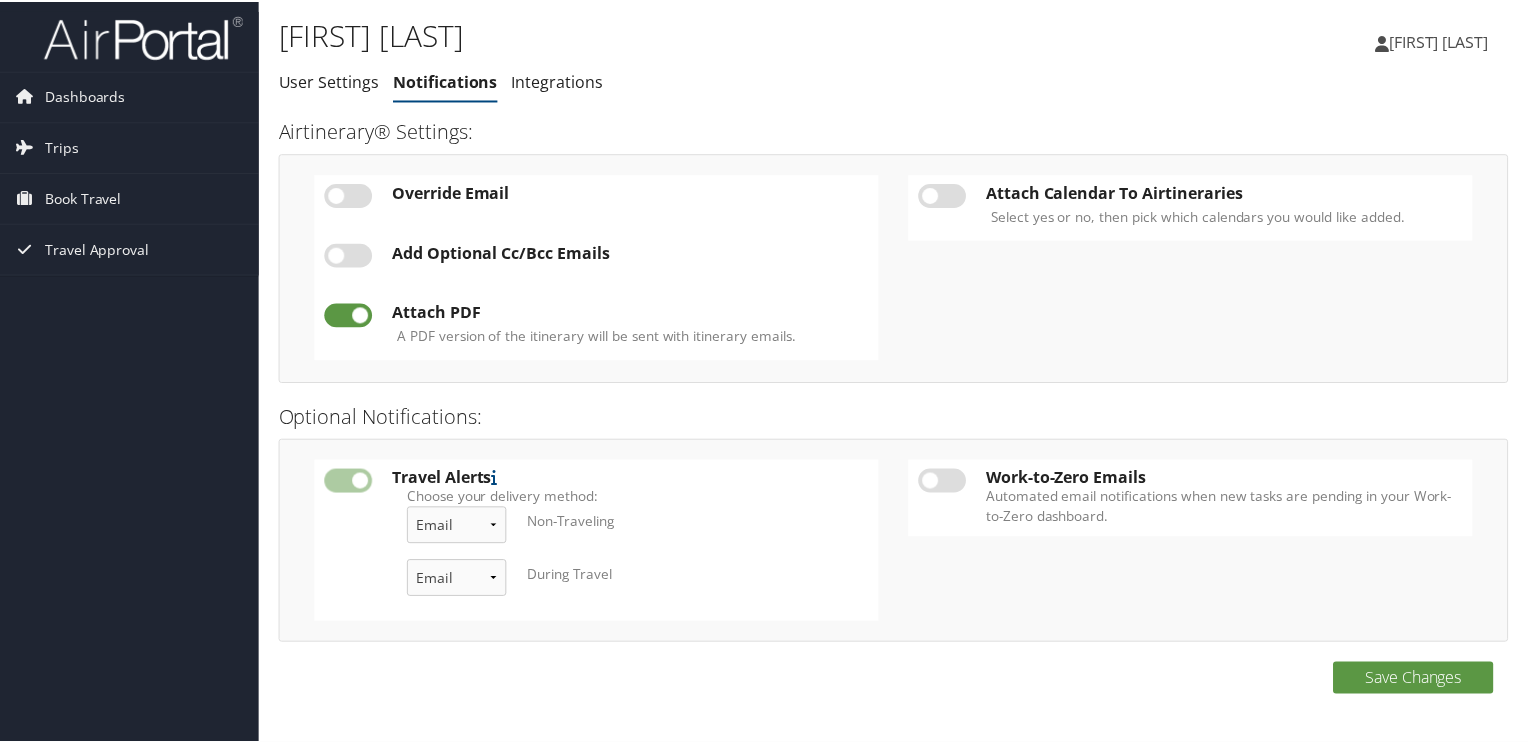 scroll, scrollTop: 0, scrollLeft: 0, axis: both 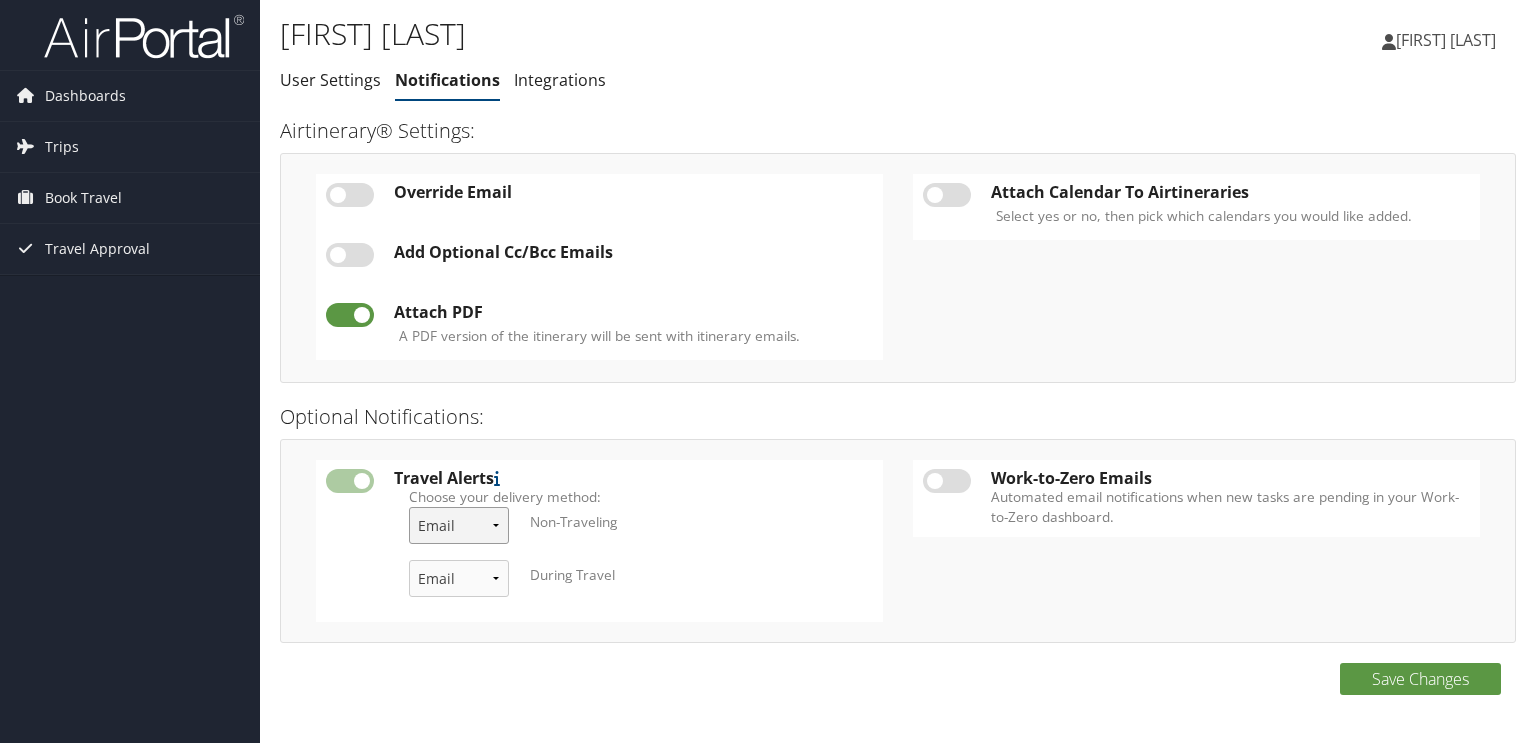 click on "Email & Text
Text
Email" at bounding box center (459, 525) 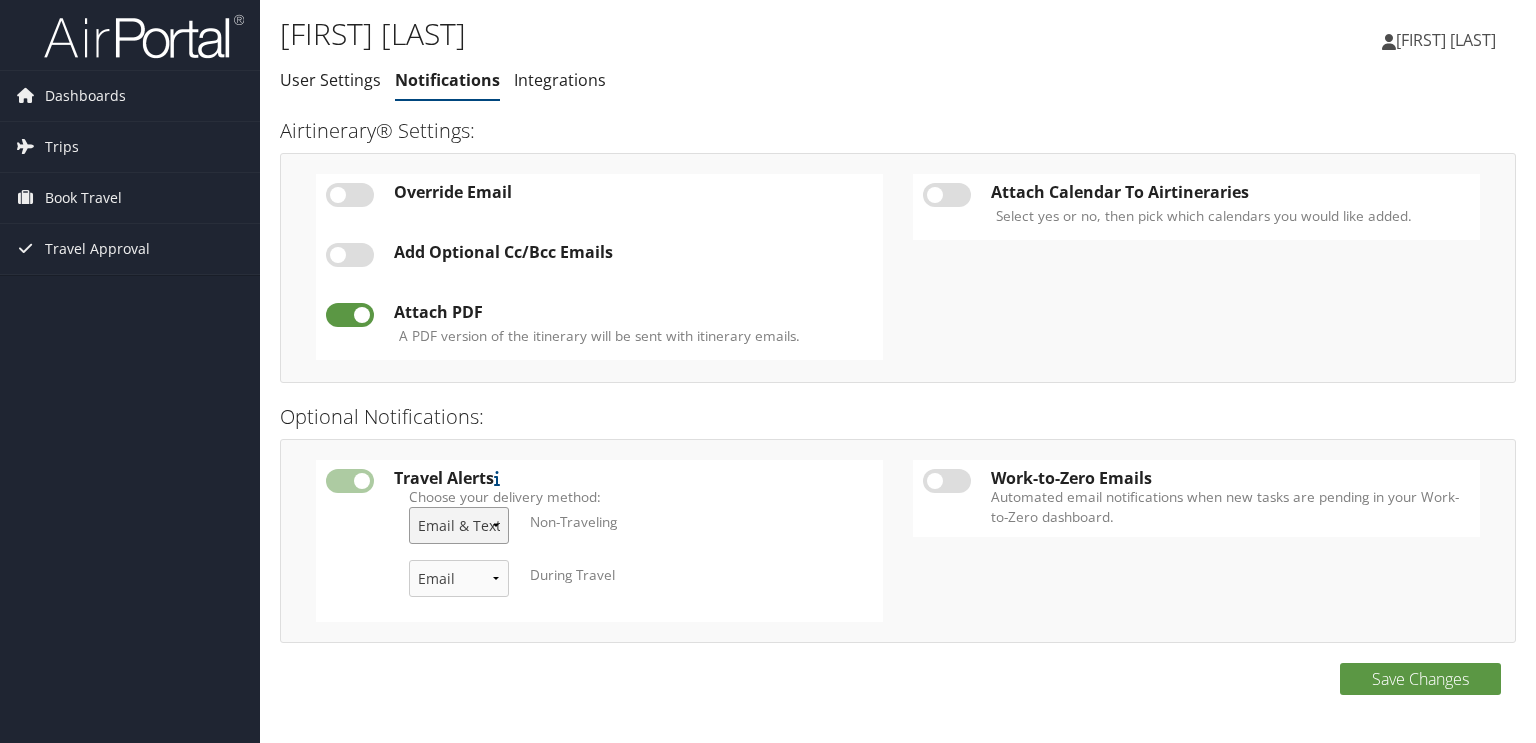 click on "Email & Text
Text
Email" at bounding box center (459, 525) 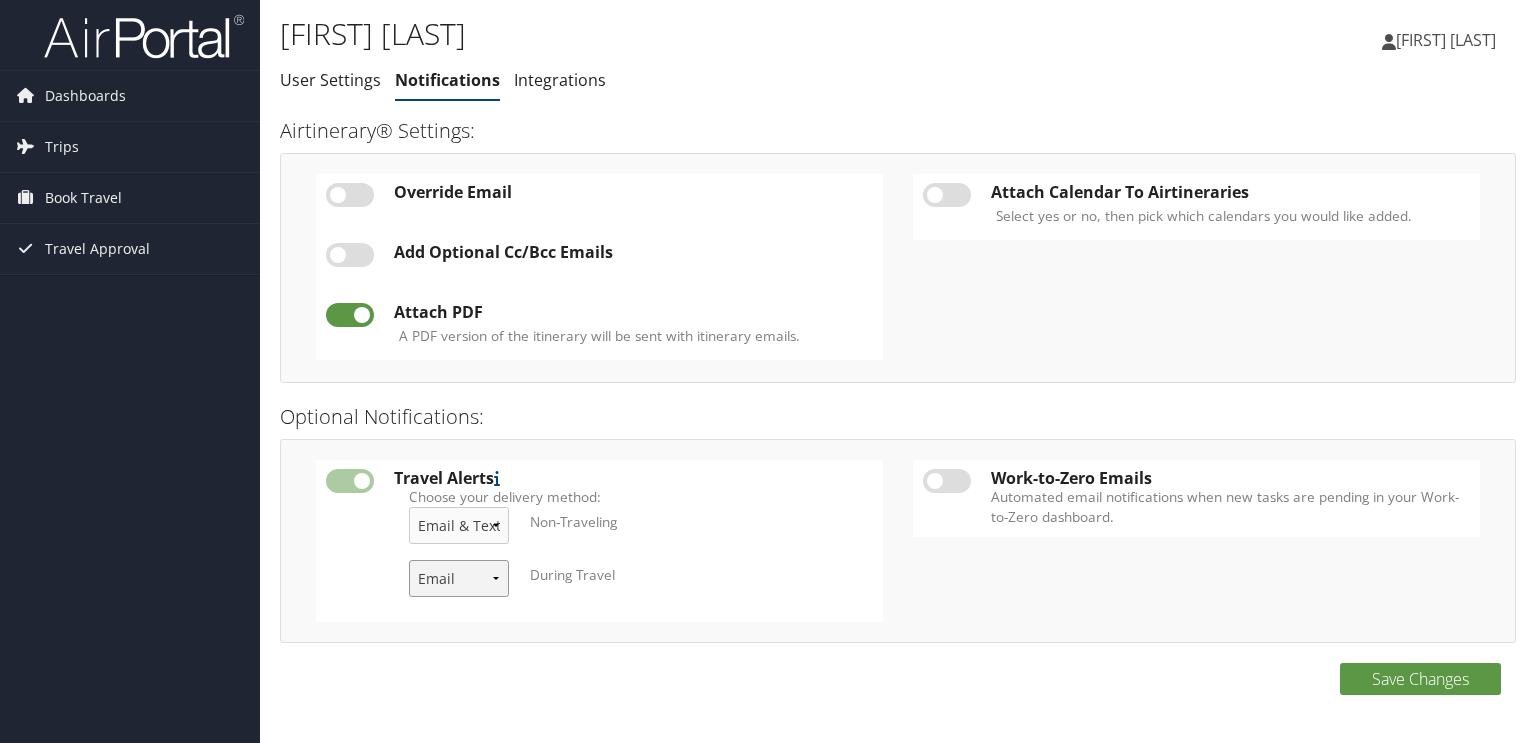 click on "Email & Text
Text
Email" at bounding box center [459, 578] 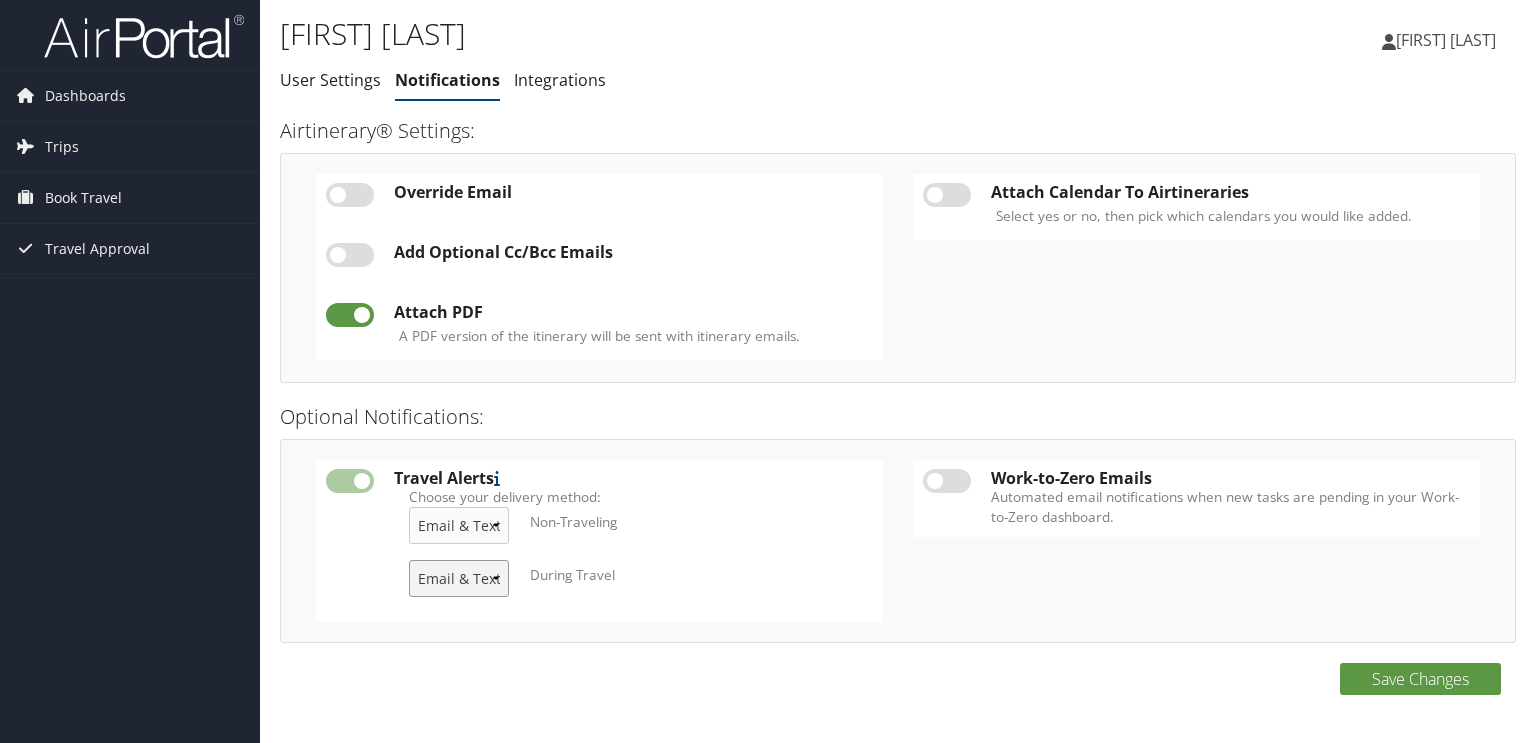 click on "Email & Text
Text
Email" at bounding box center (459, 578) 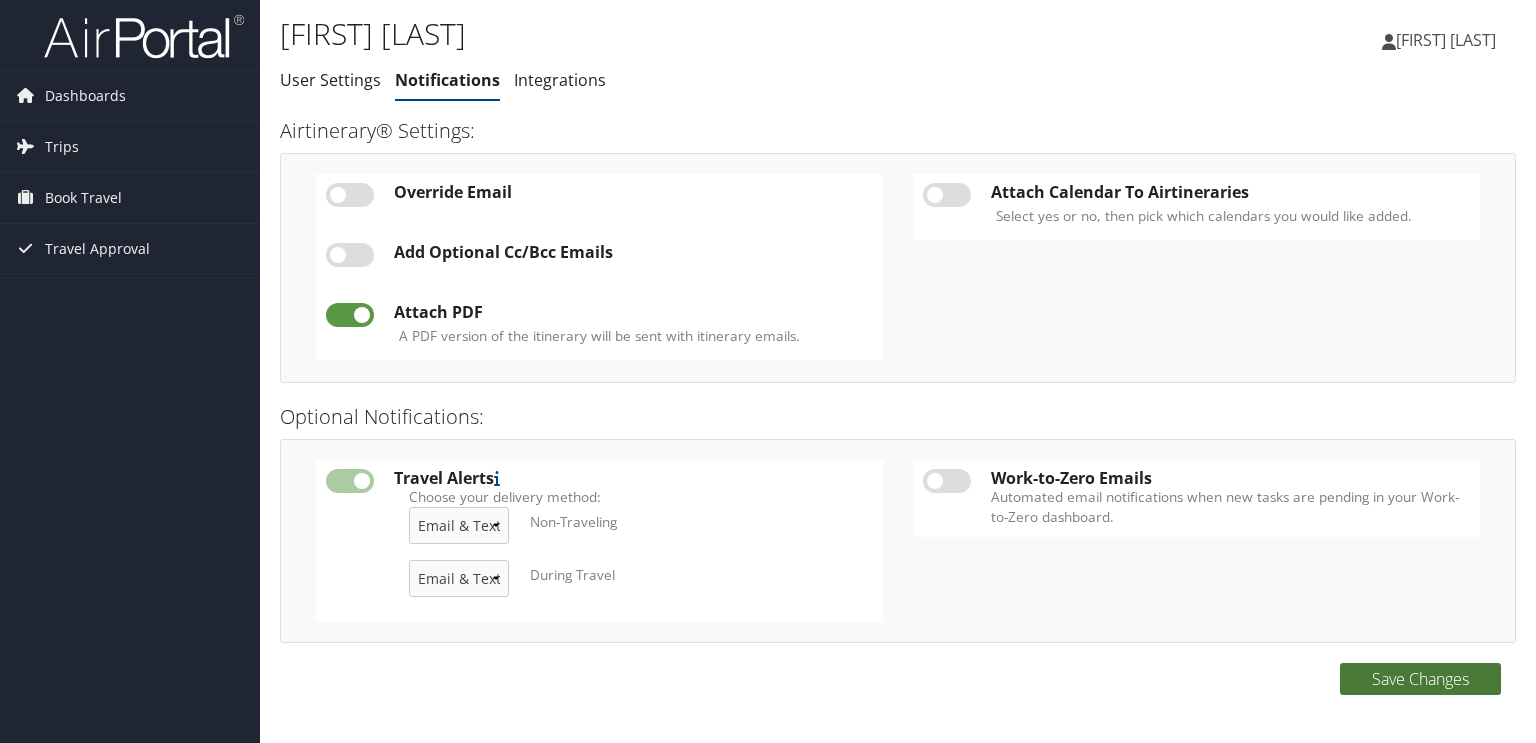 click on "Save Changes" at bounding box center [1420, 679] 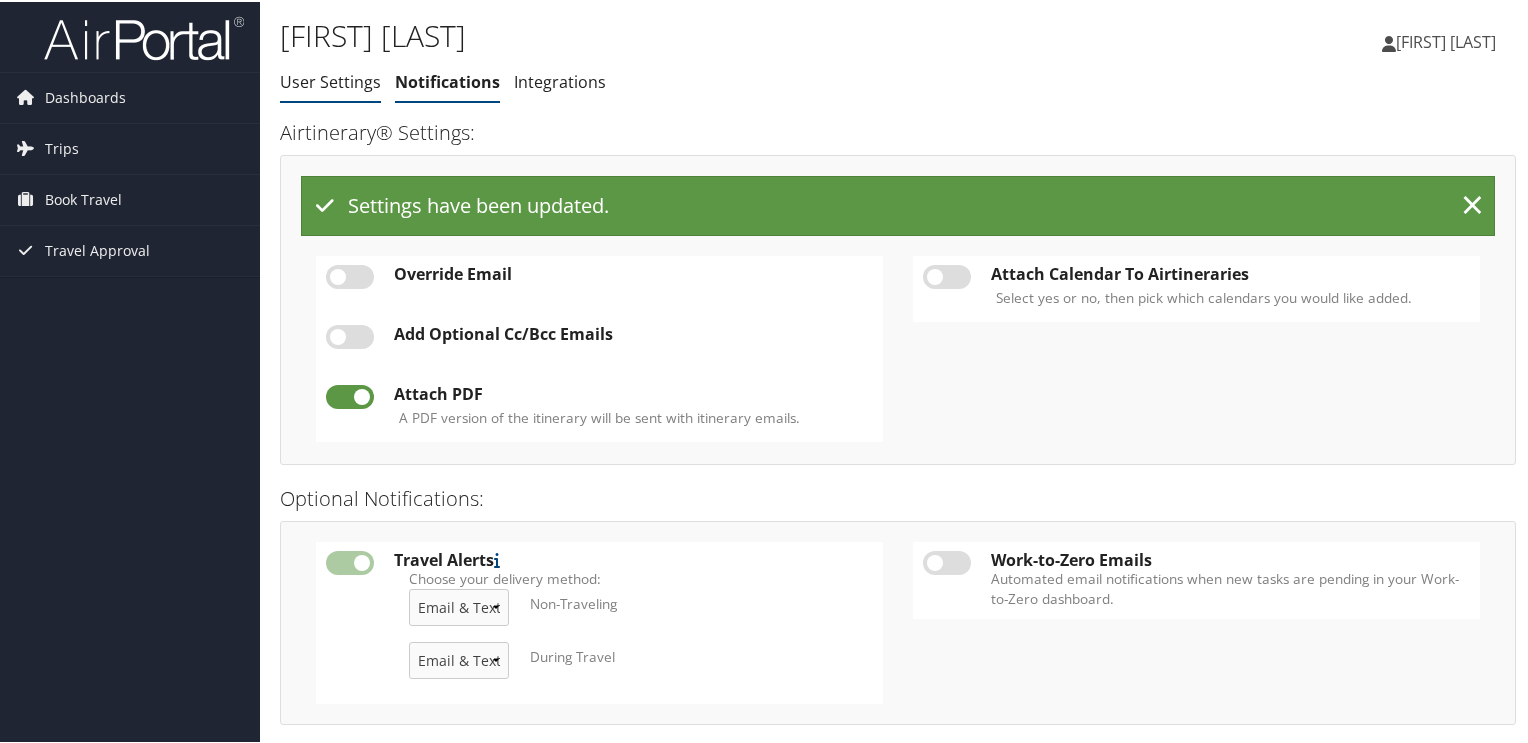 click on "User Settings" at bounding box center (330, 80) 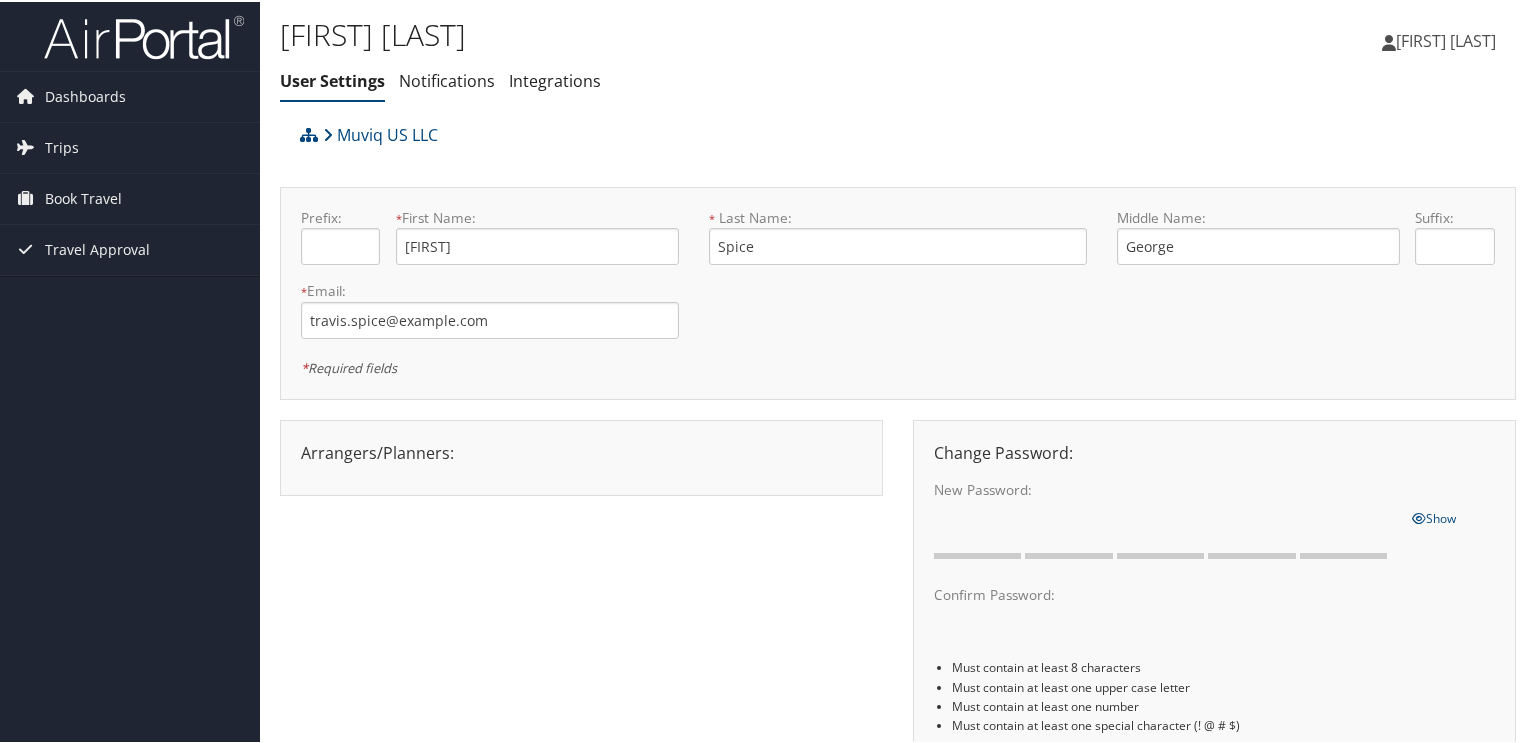 scroll, scrollTop: 0, scrollLeft: 0, axis: both 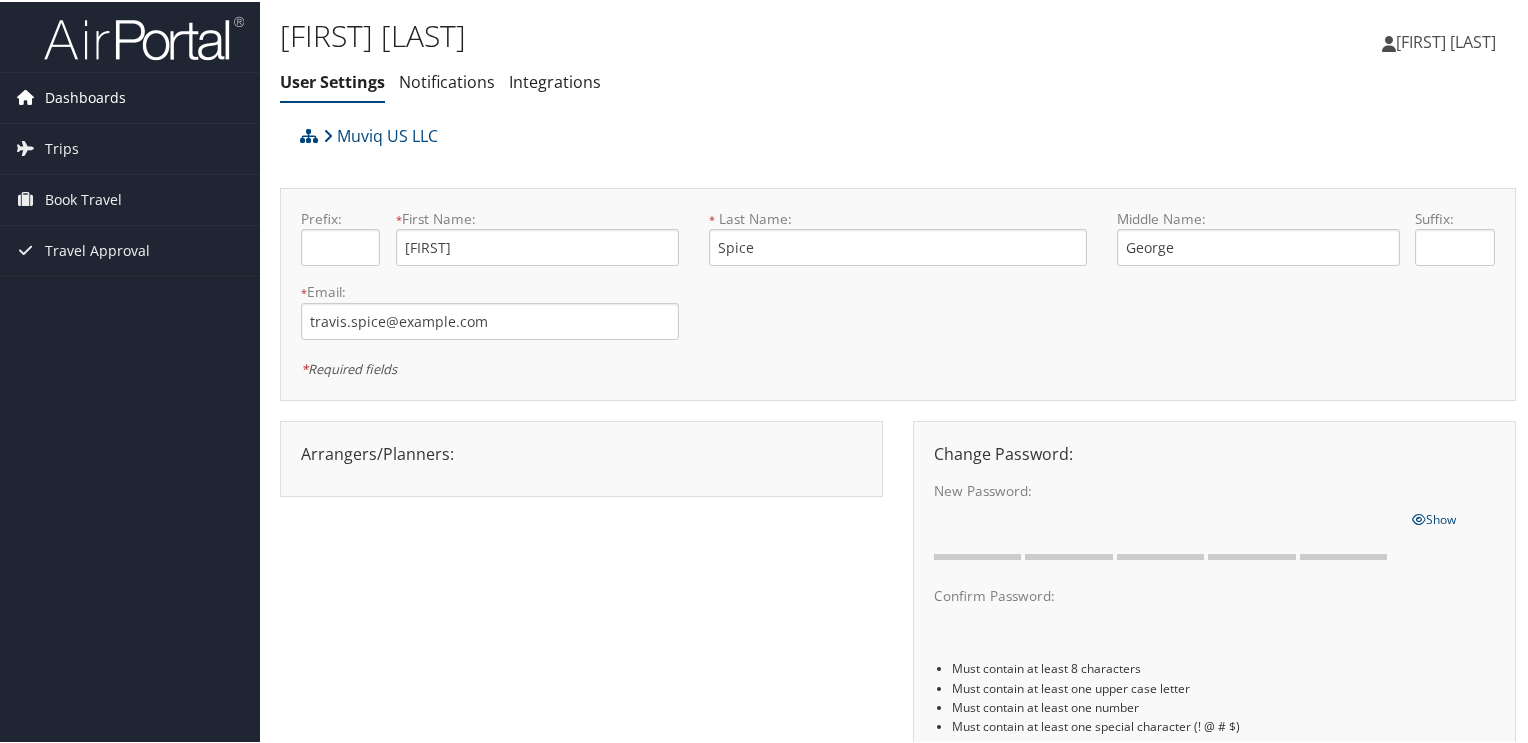 click on "Dashboards" at bounding box center [85, 96] 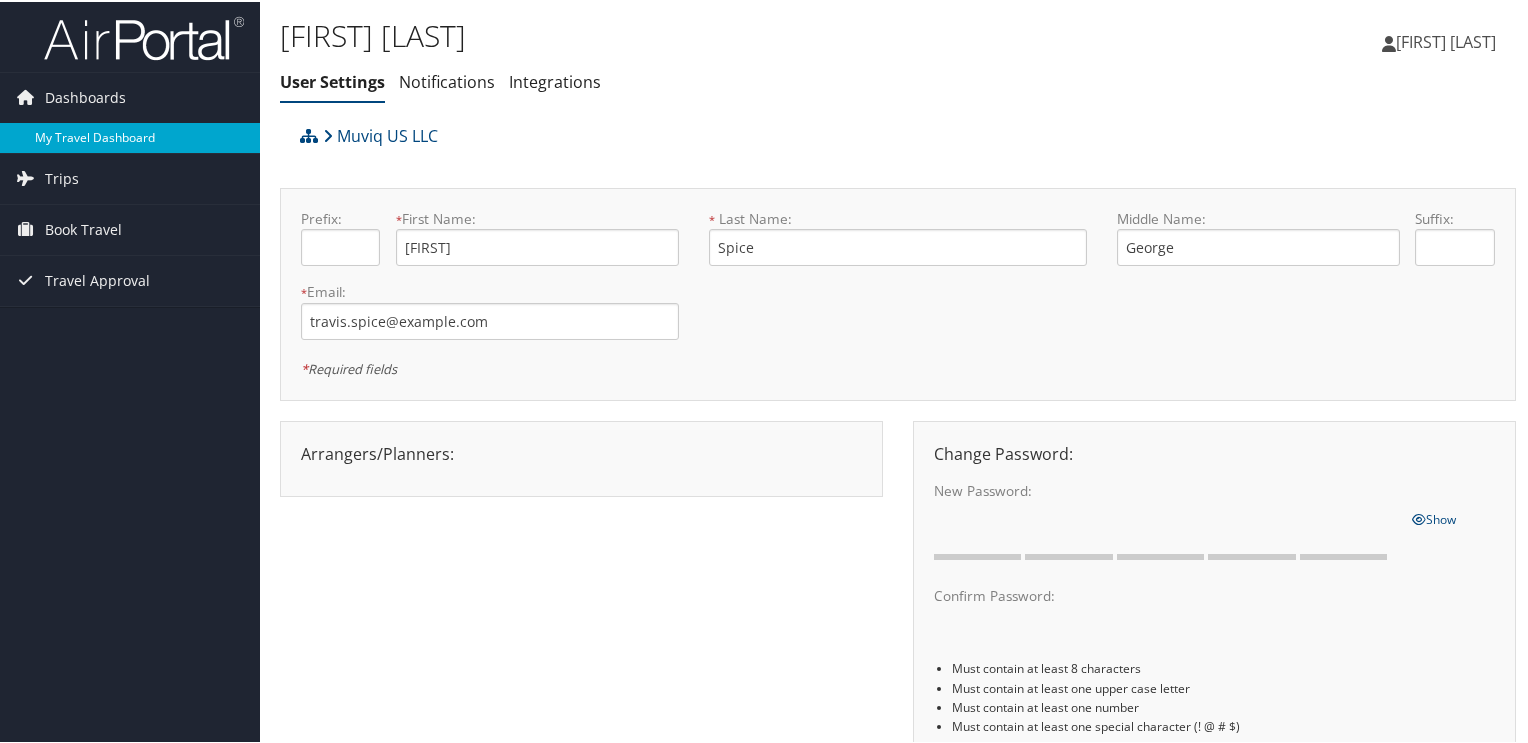 click on "My Travel Dashboard" at bounding box center (130, 136) 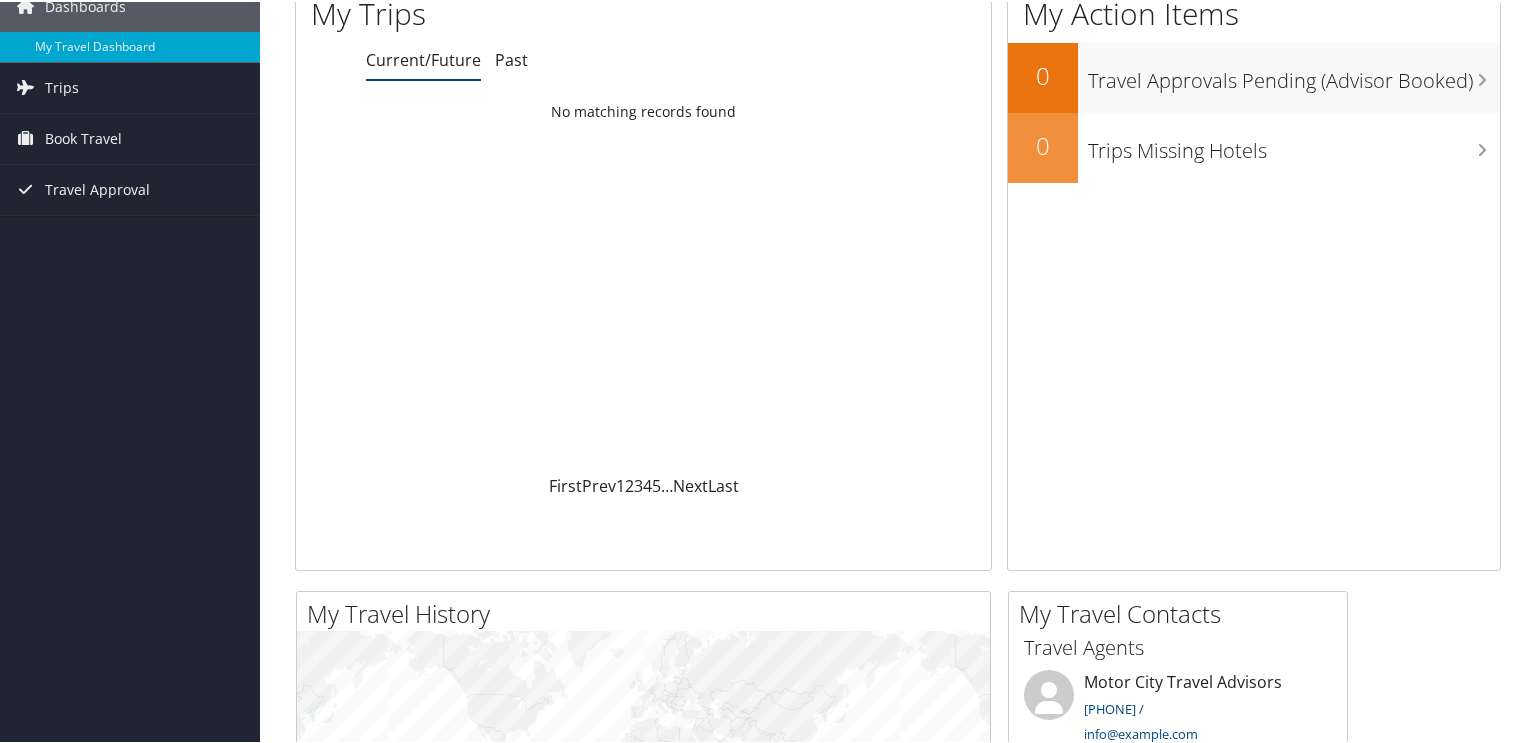 scroll, scrollTop: 0, scrollLeft: 0, axis: both 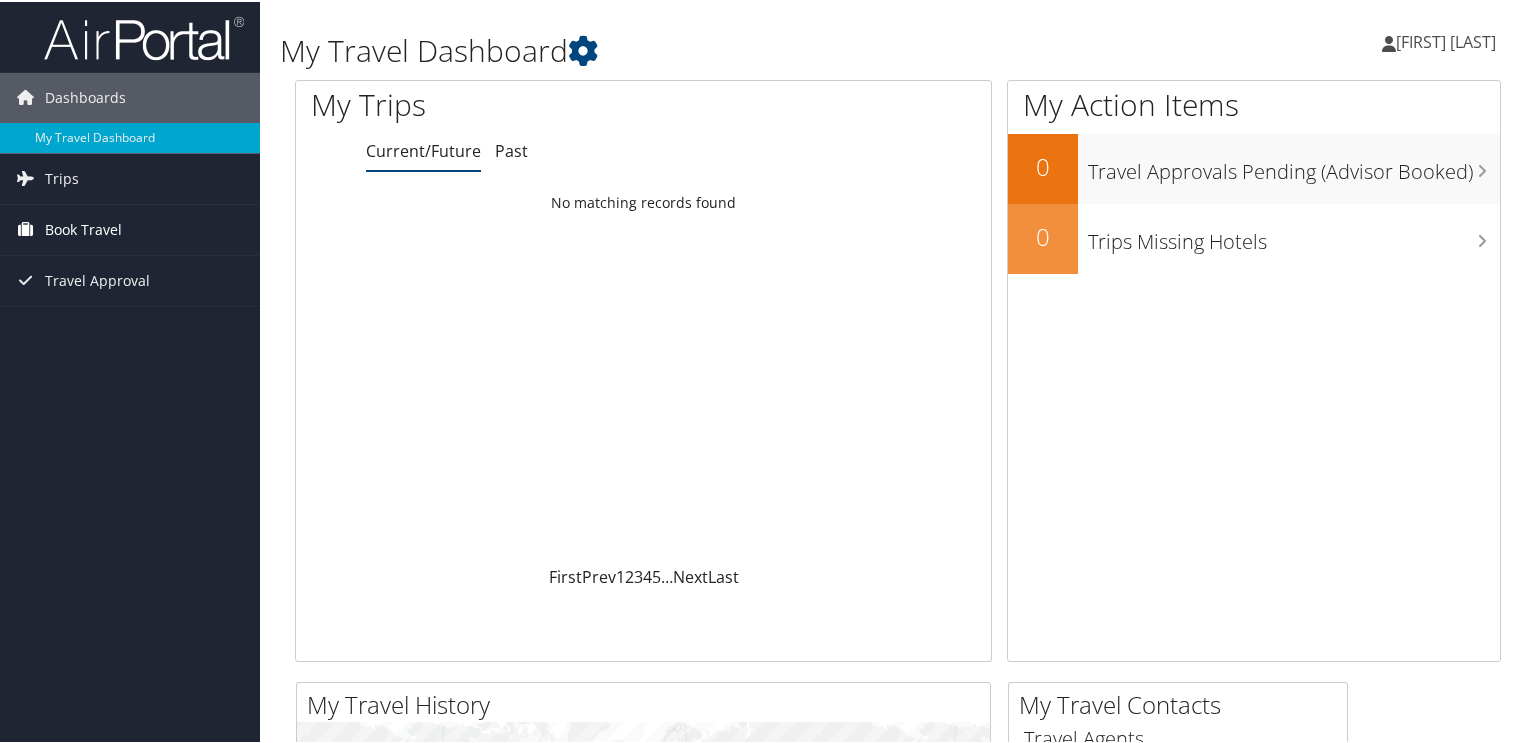 click on "Book Travel" at bounding box center (83, 228) 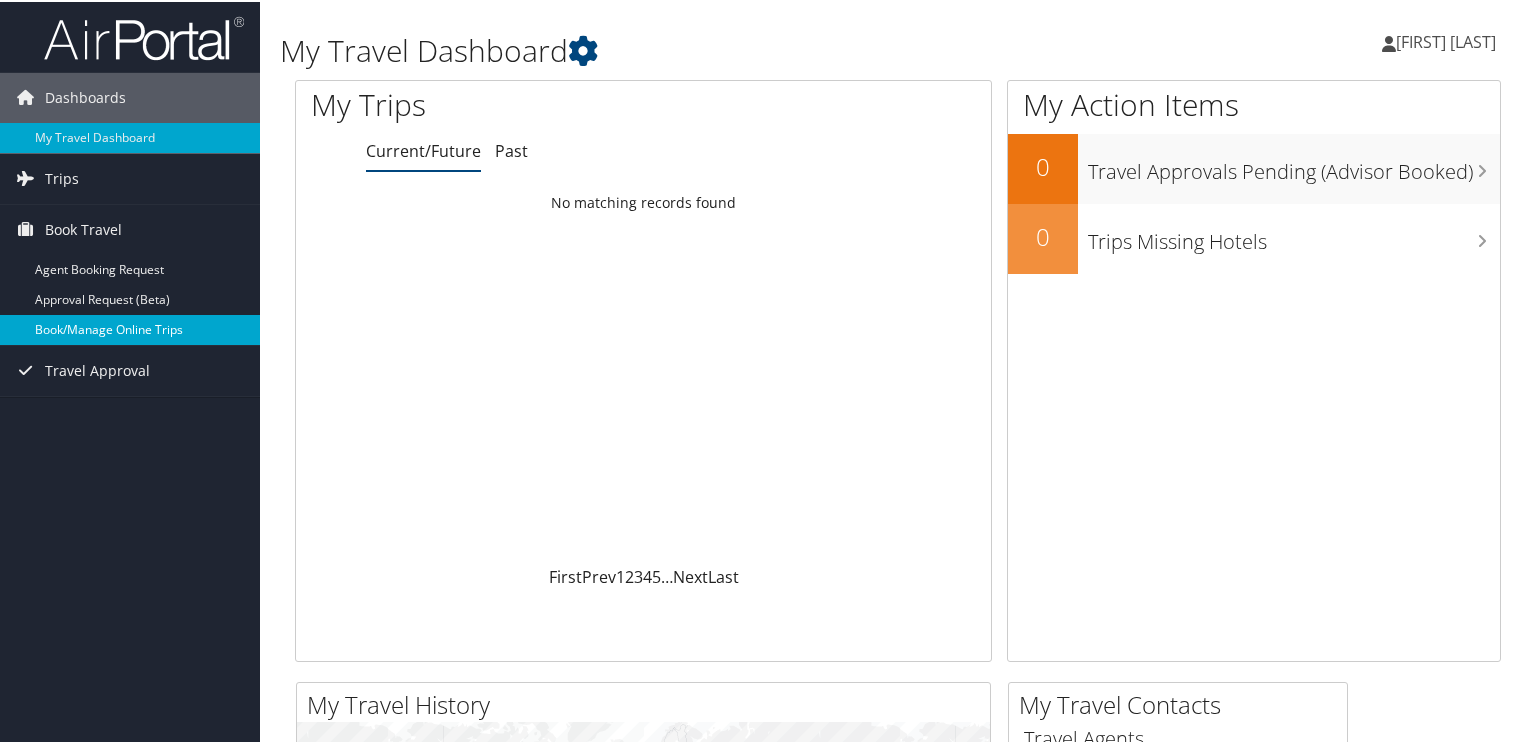 click on "Book/Manage Online Trips" at bounding box center [130, 328] 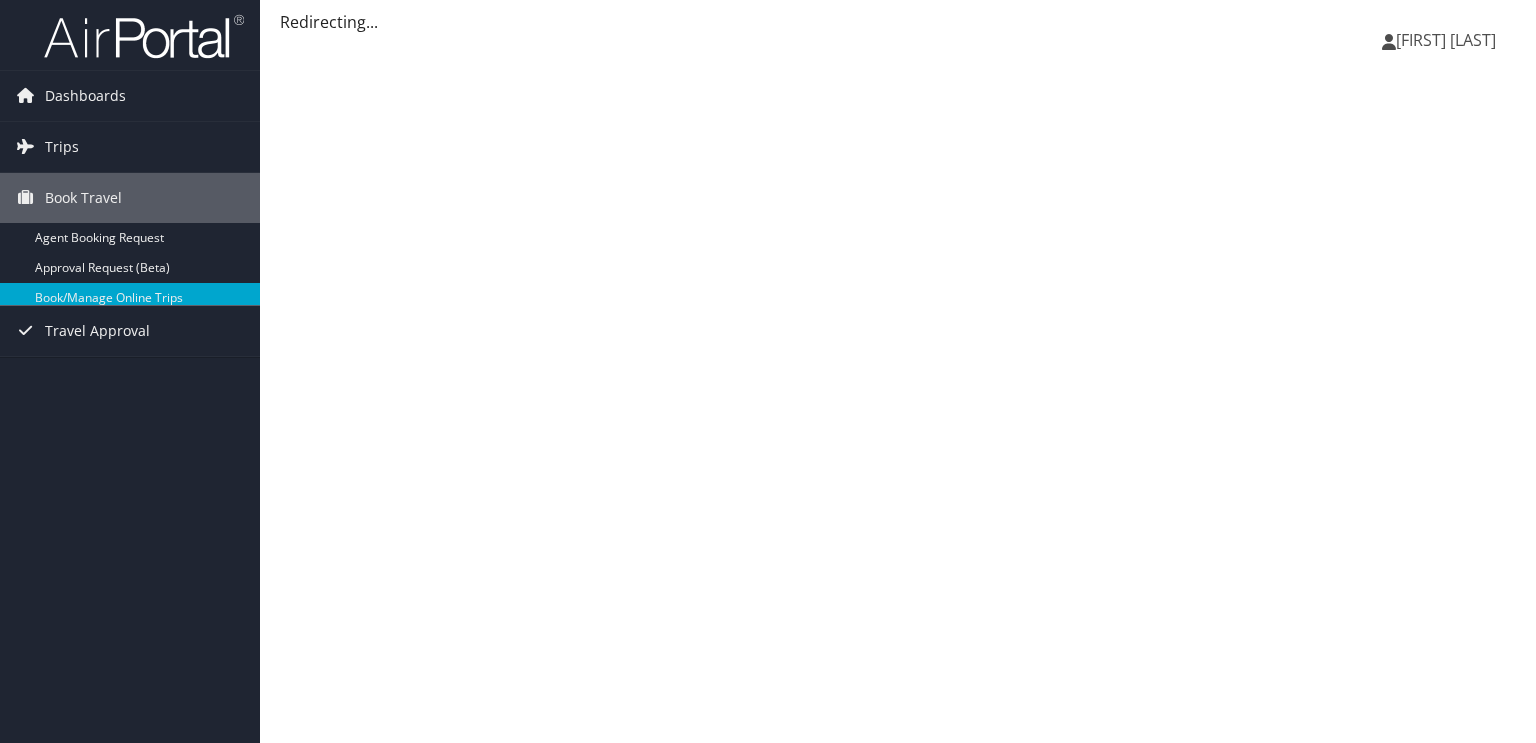 scroll, scrollTop: 0, scrollLeft: 0, axis: both 